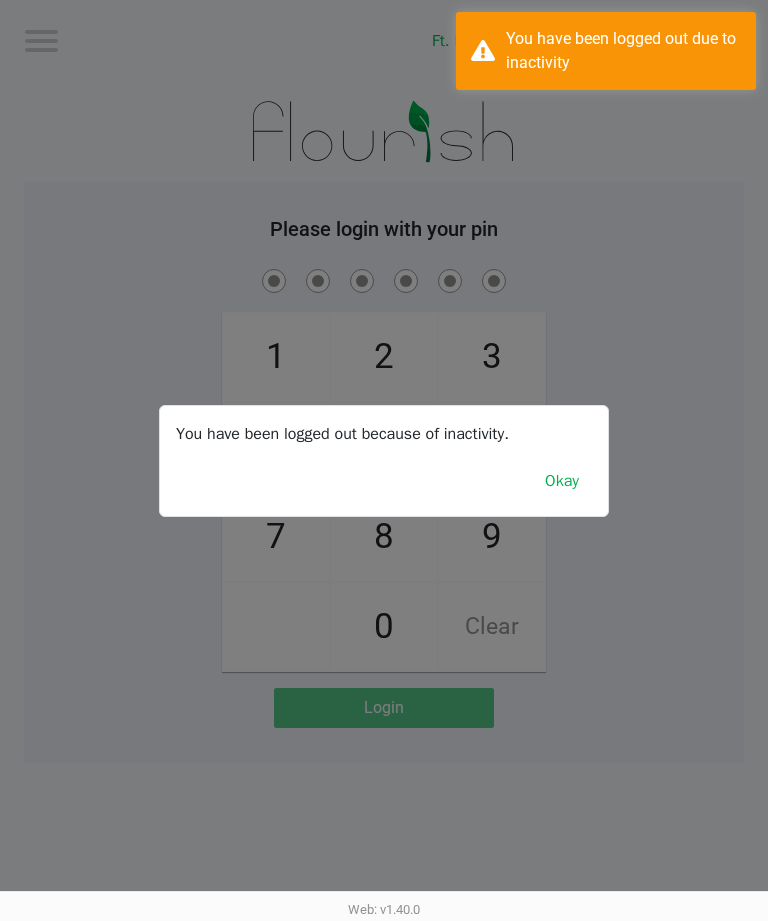 scroll, scrollTop: 0, scrollLeft: 0, axis: both 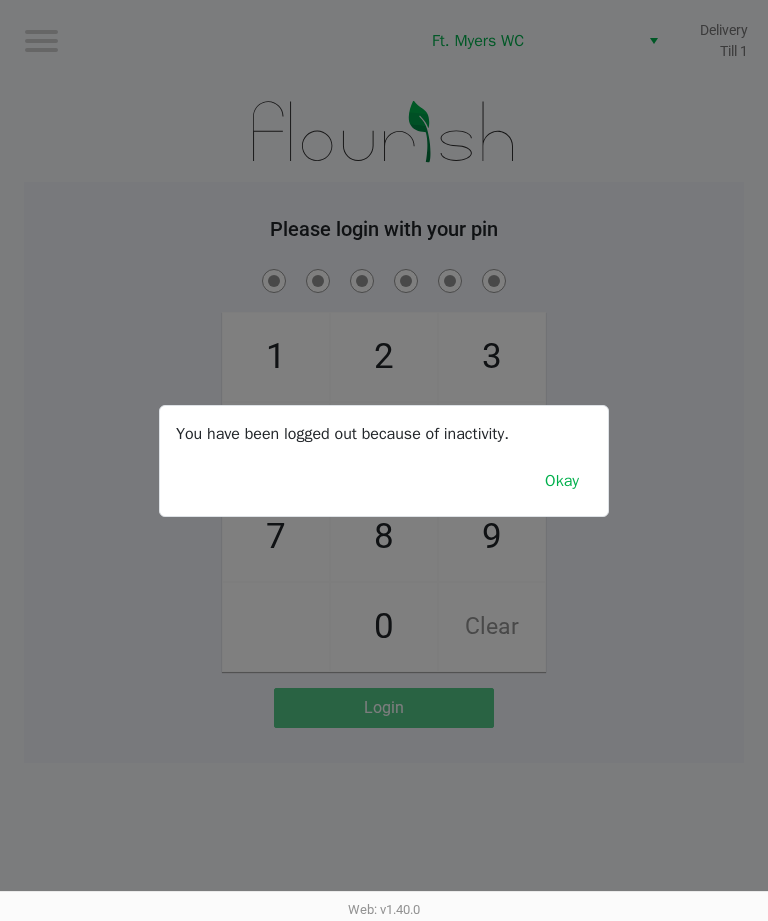 click on "Okay" at bounding box center [562, 481] 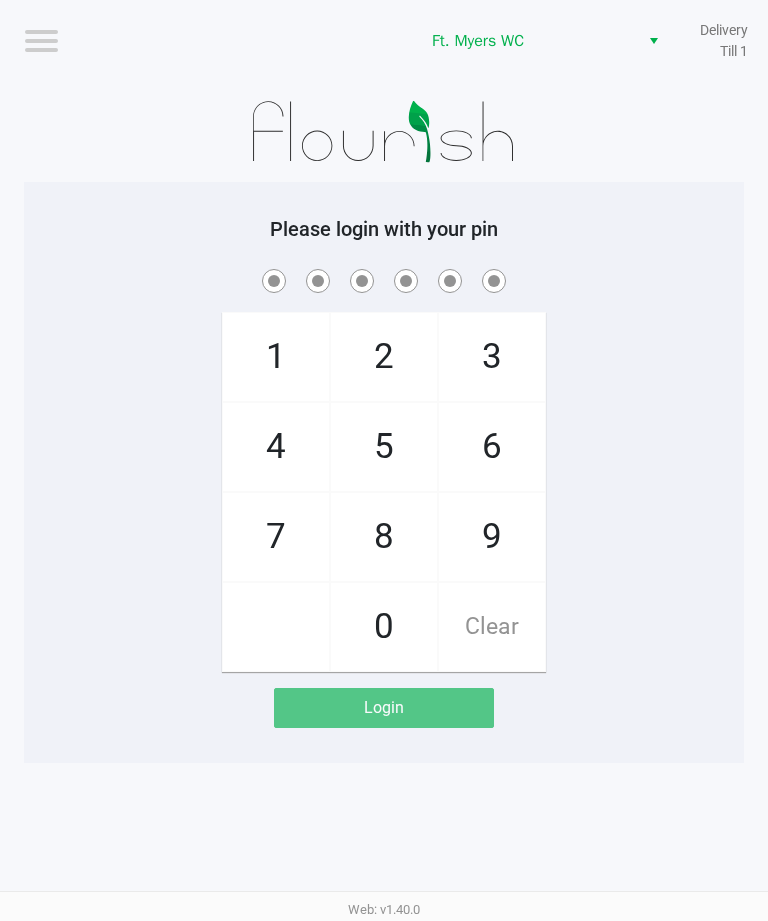 click on "2" 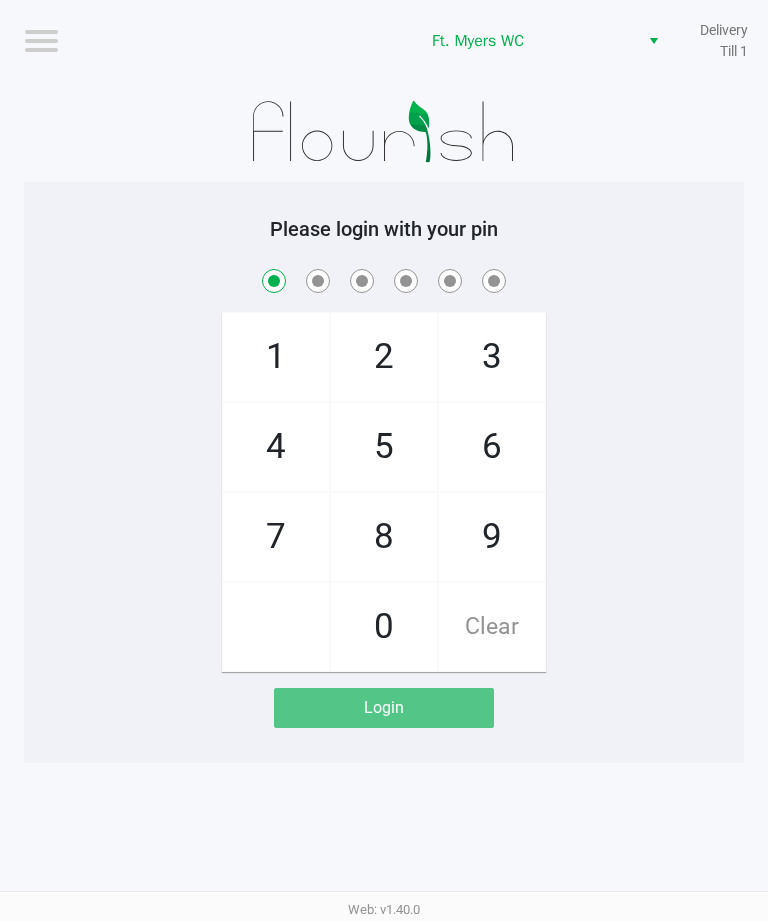 checkbox on "true" 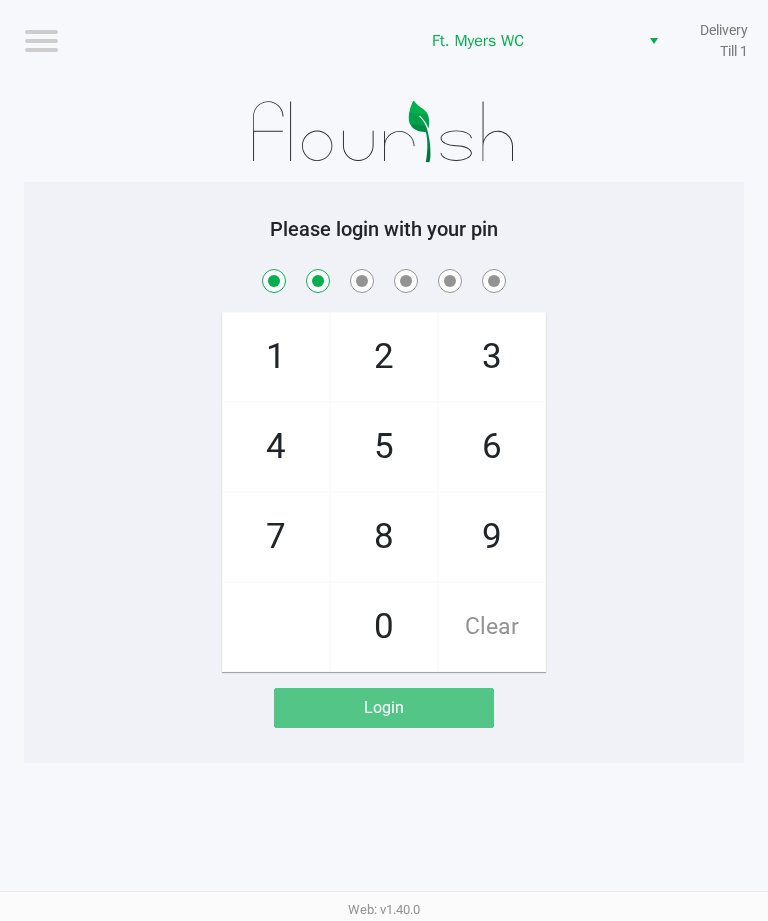 checkbox on "true" 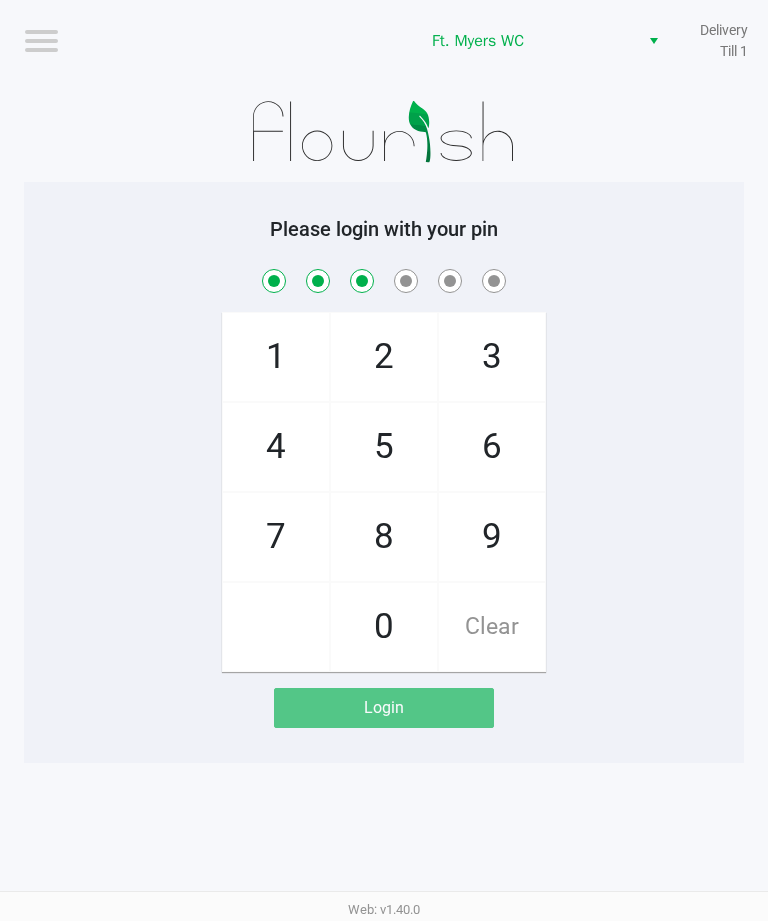 checkbox on "true" 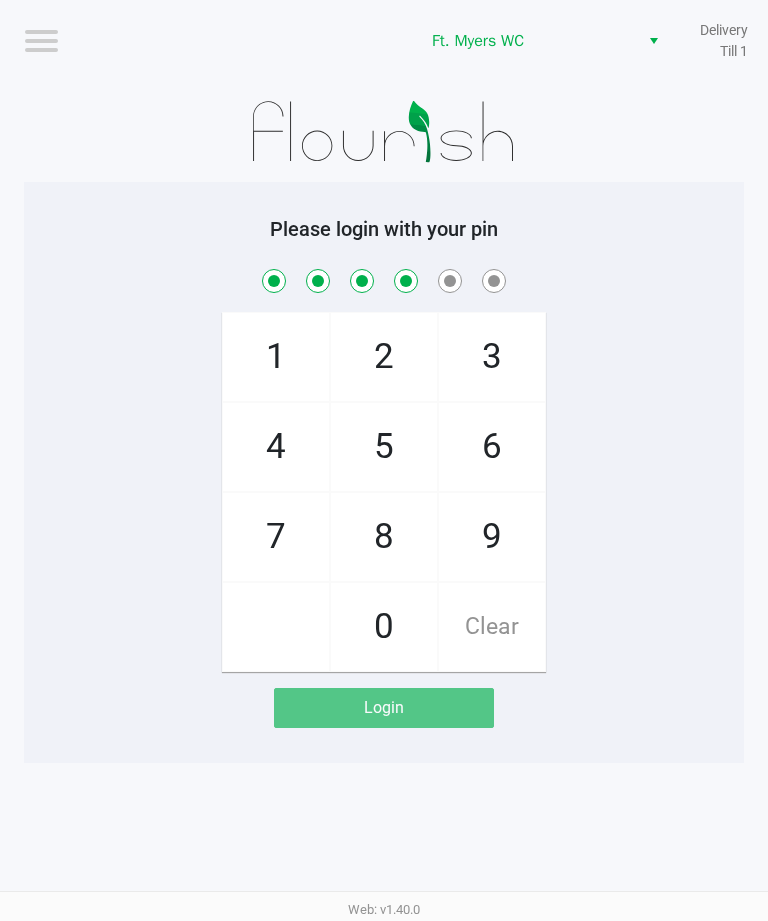 checkbox on "true" 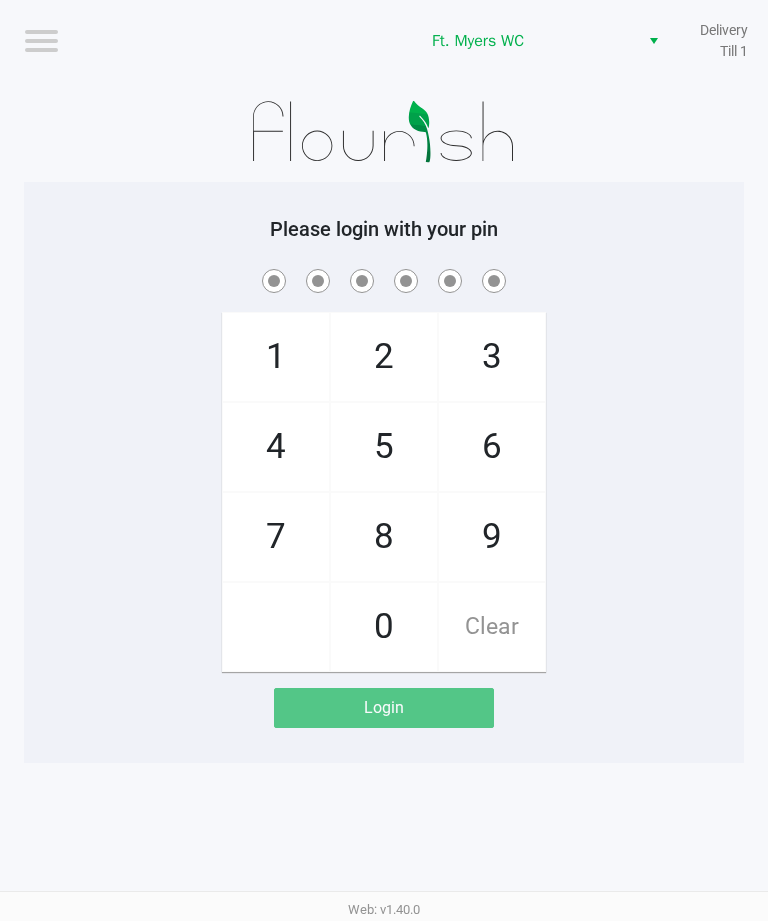 checkbox on "false" 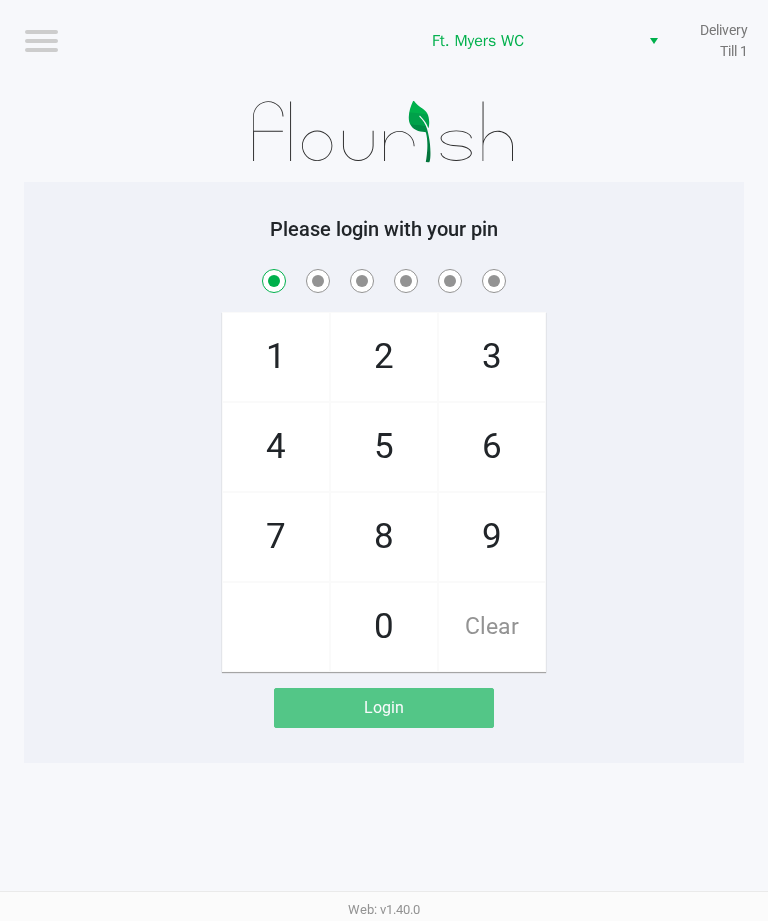 checkbox on "true" 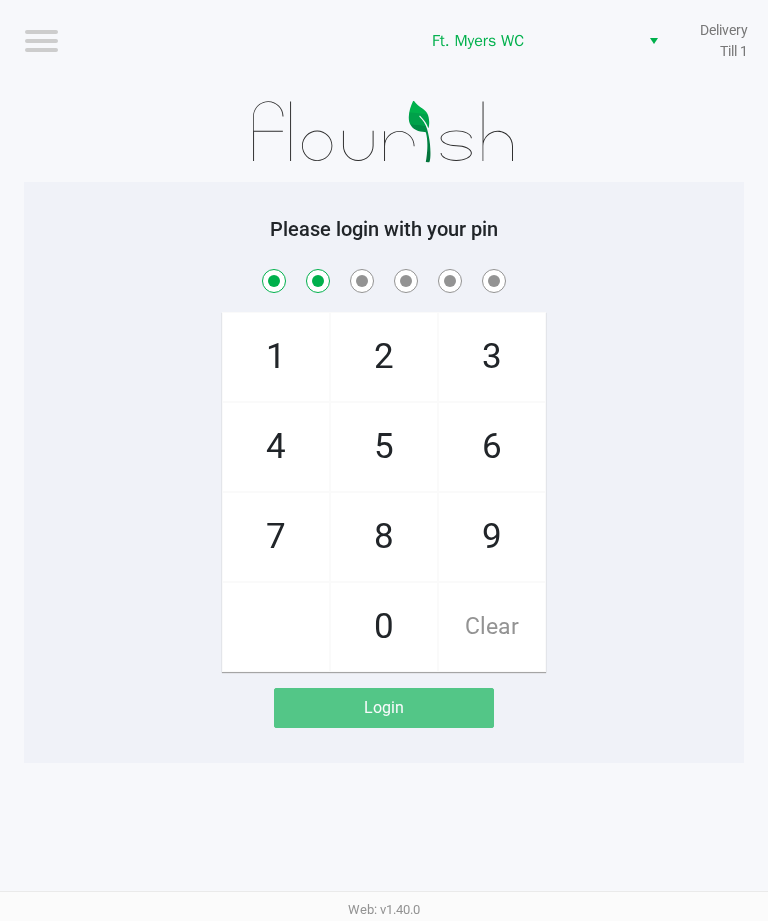 checkbox on "true" 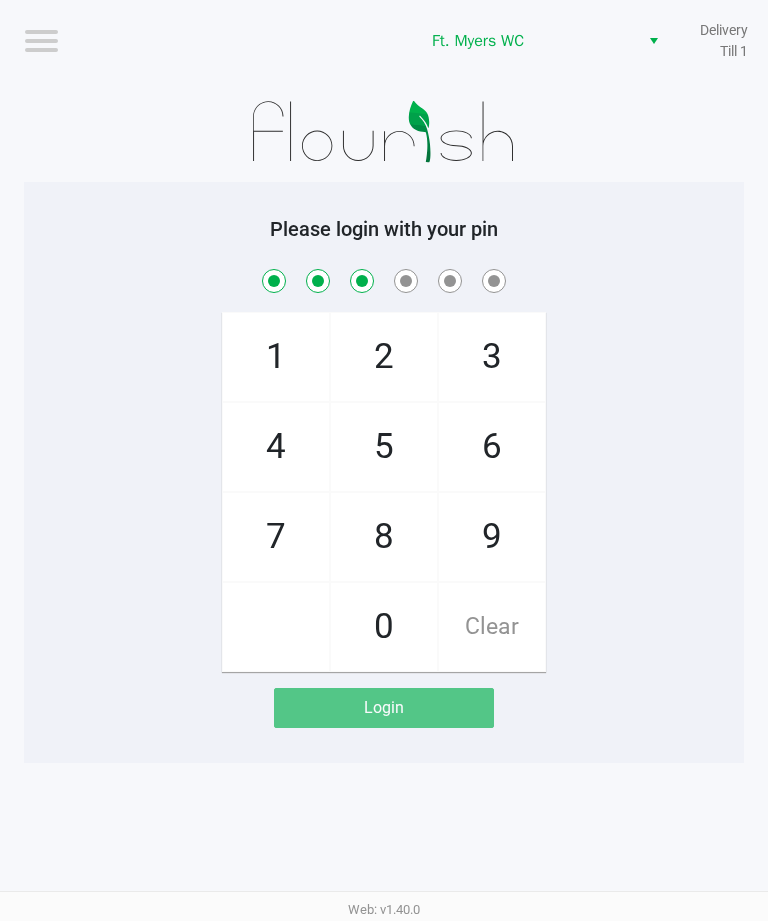 checkbox on "true" 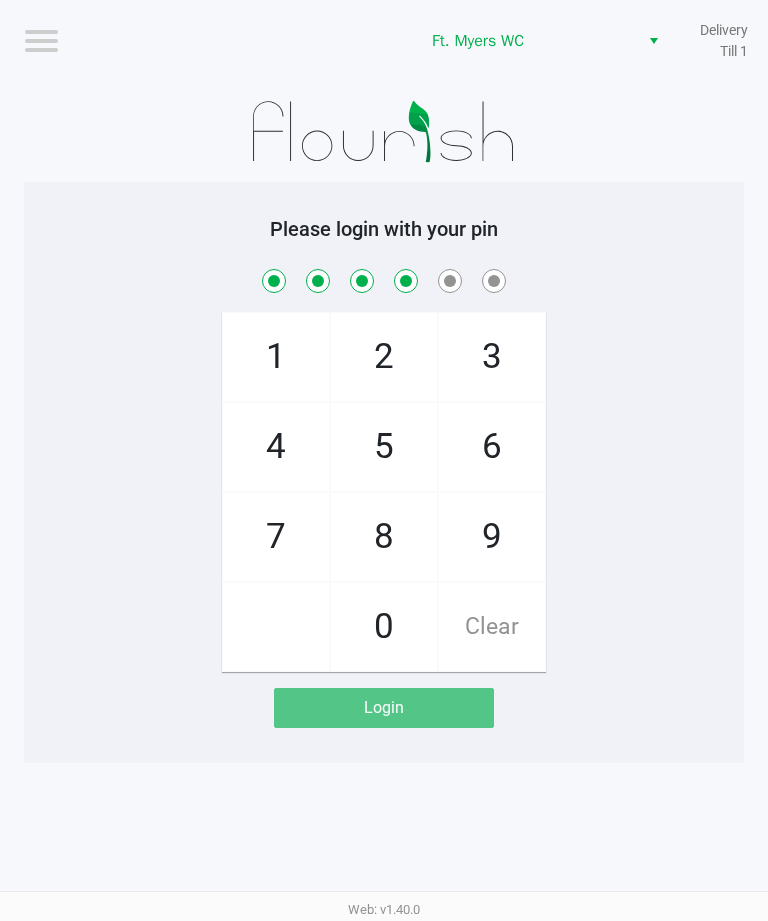checkbox on "true" 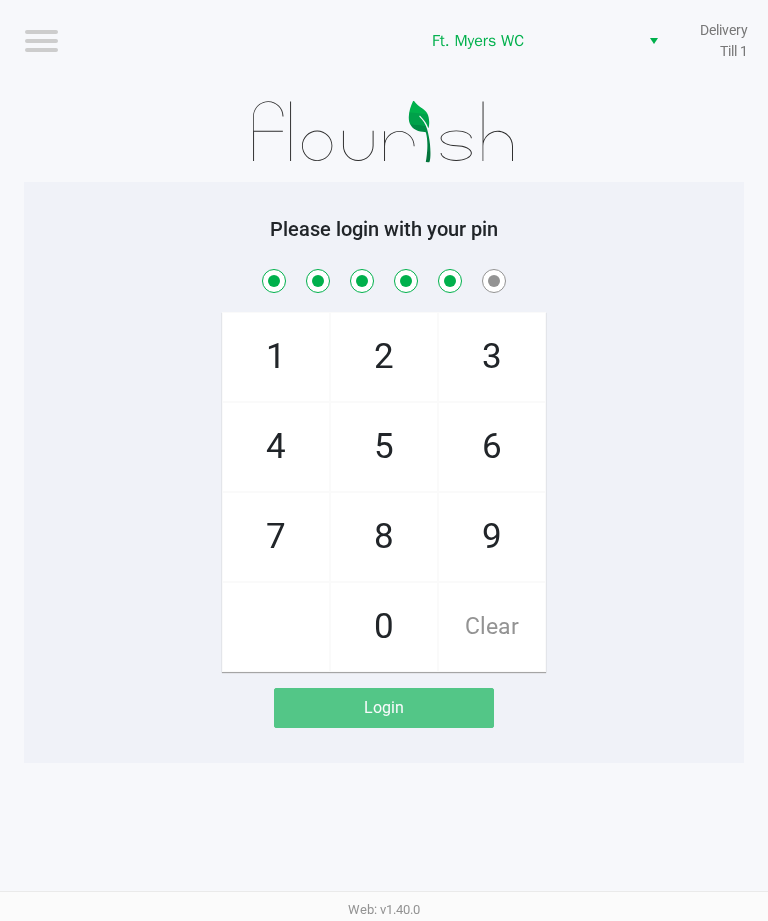 checkbox on "true" 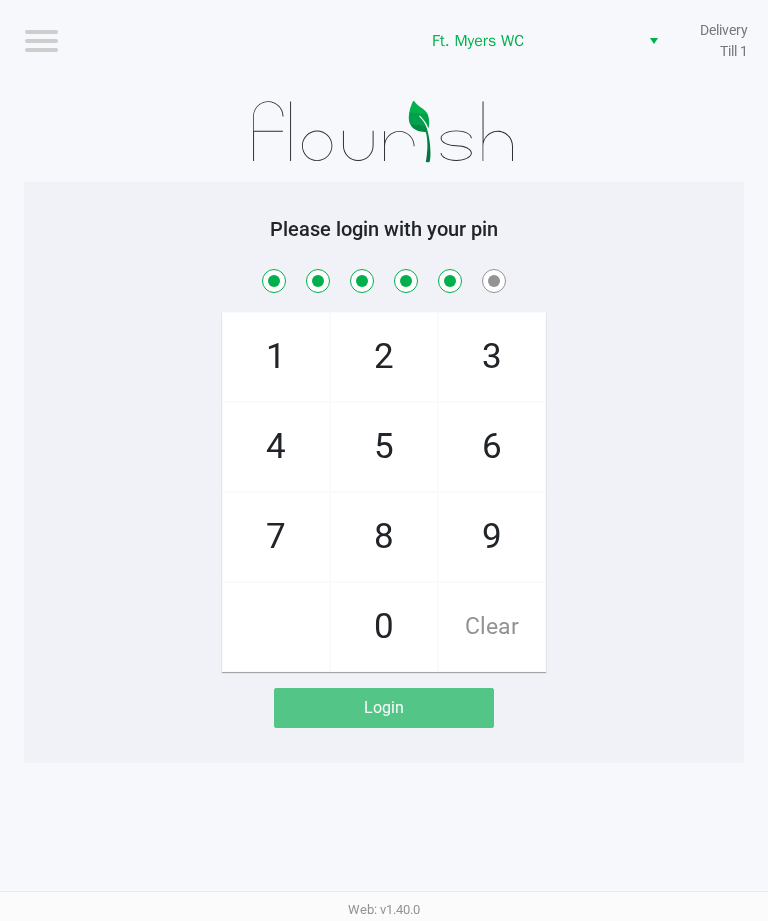 click on "5" 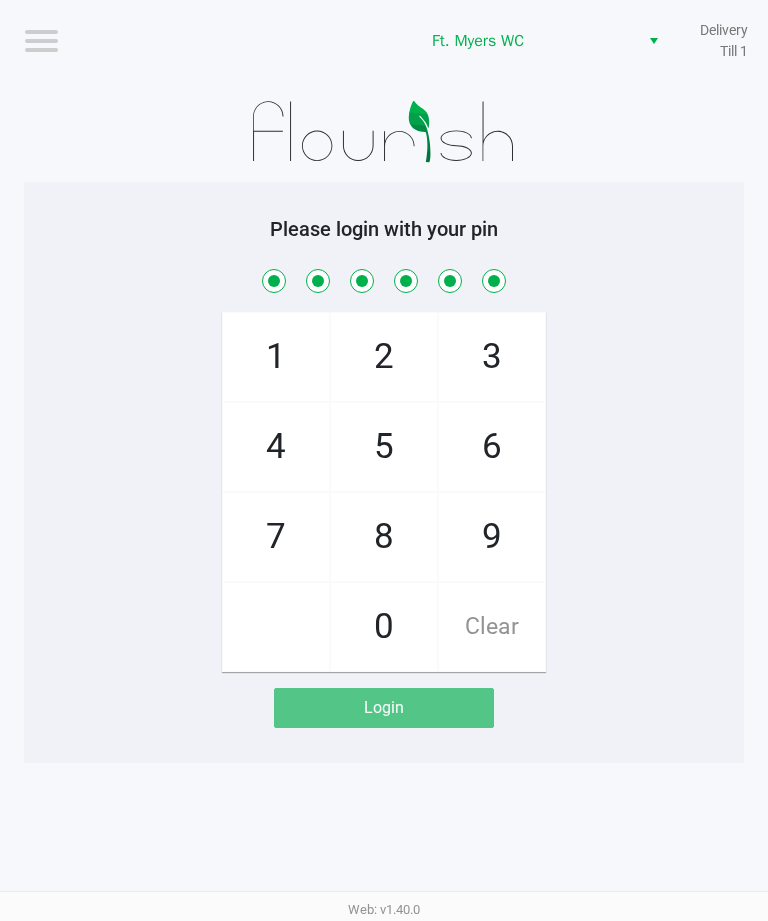 checkbox on "true" 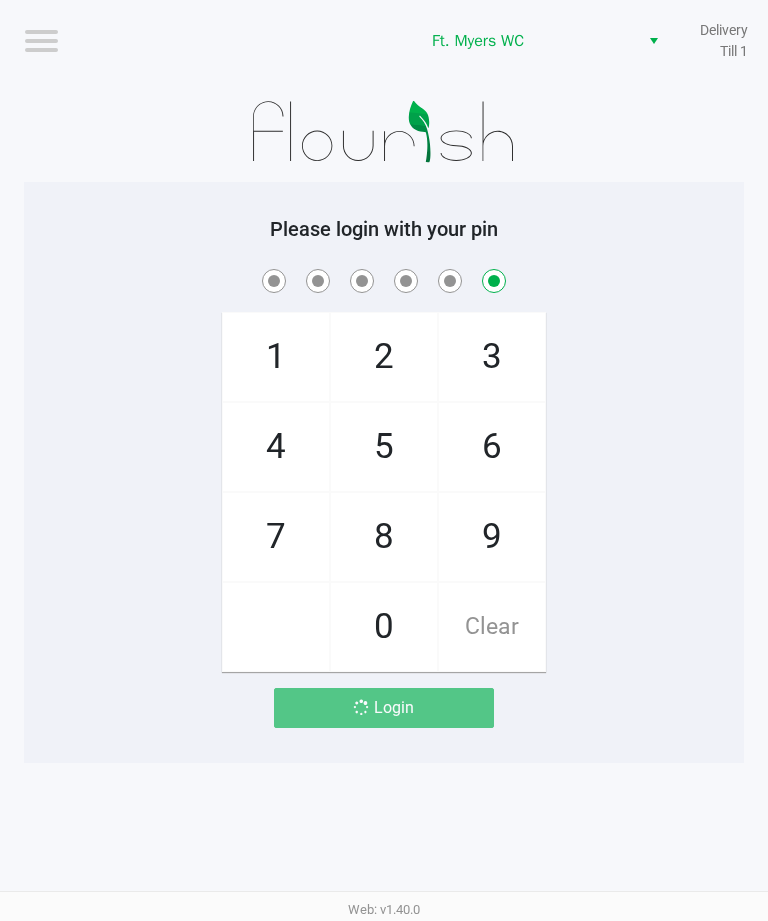 checkbox on "false" 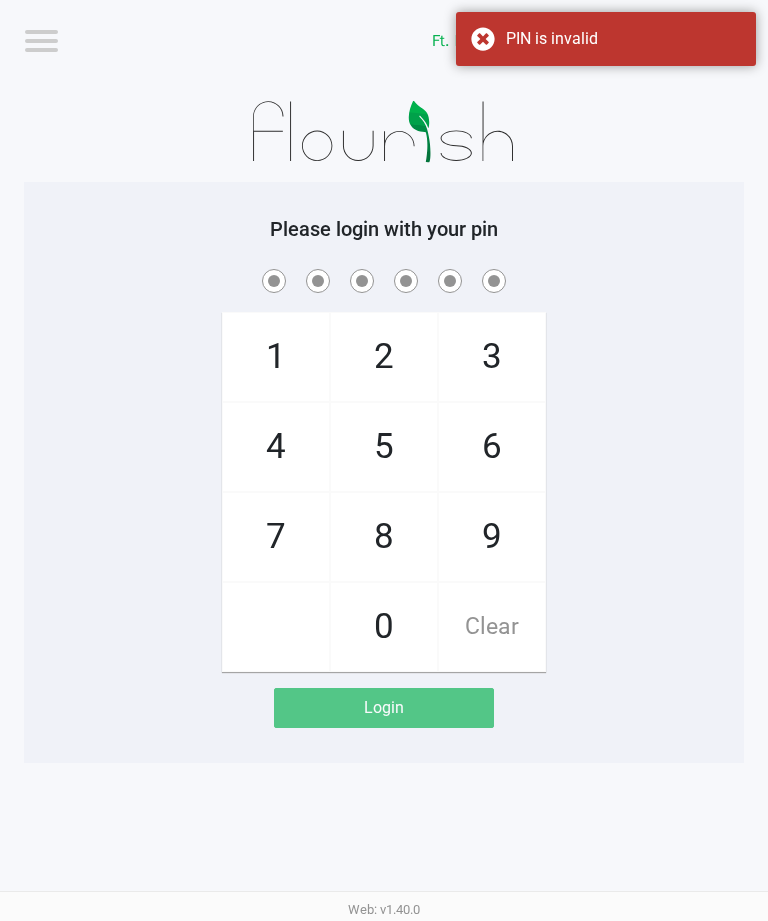 click on "Please login with your pin  1   4   7       2   5   8   0   3   6   9   Clear   Login" 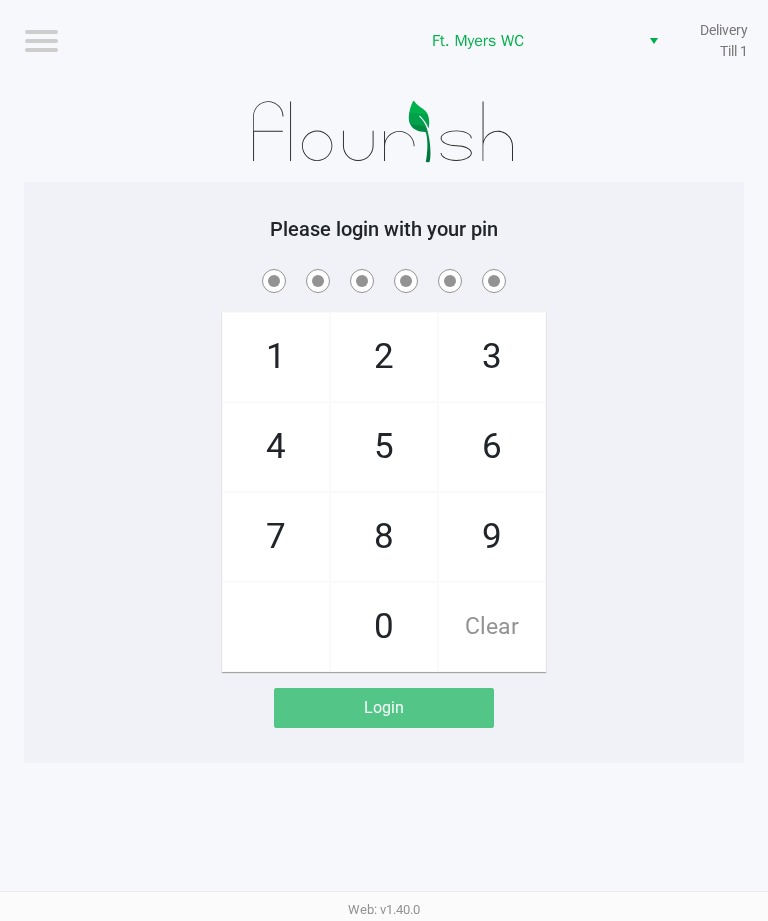 click on "2" 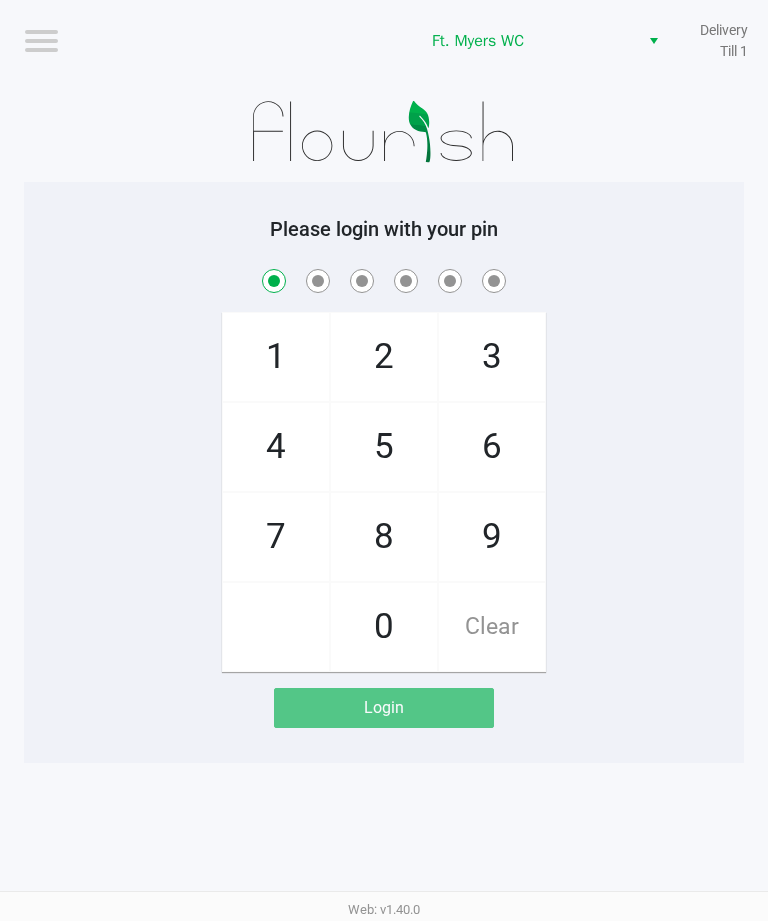 checkbox on "true" 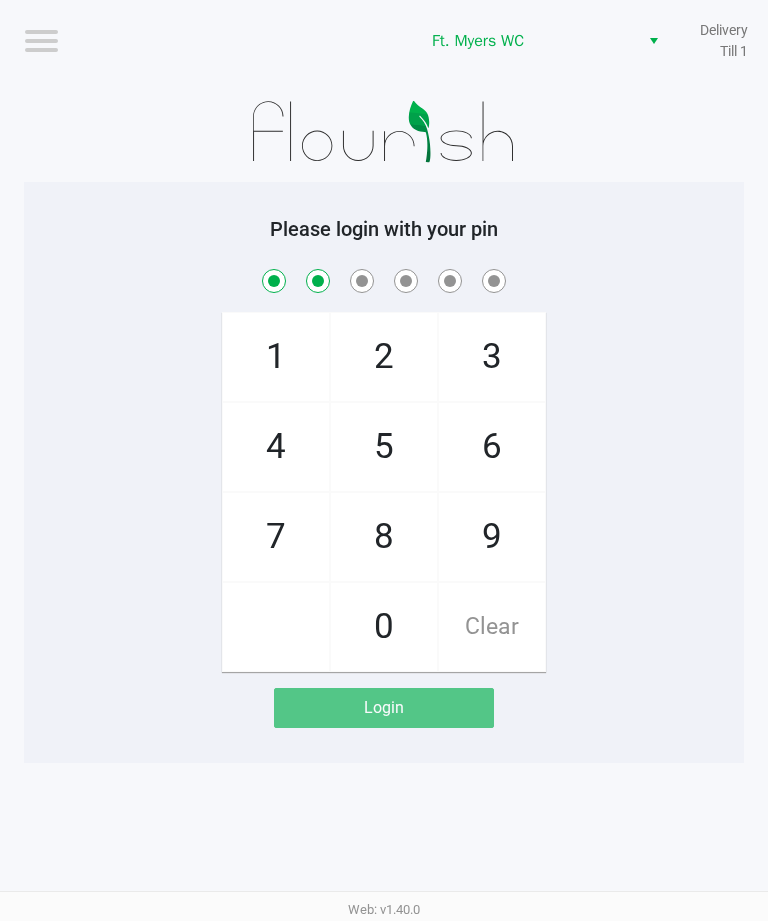 checkbox on "true" 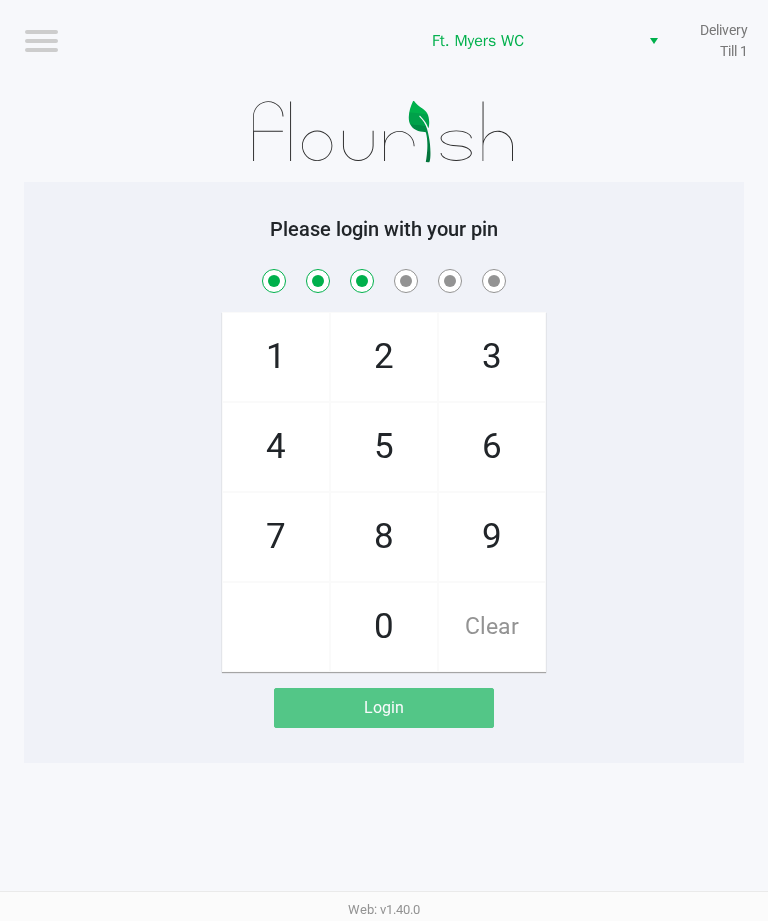 checkbox on "true" 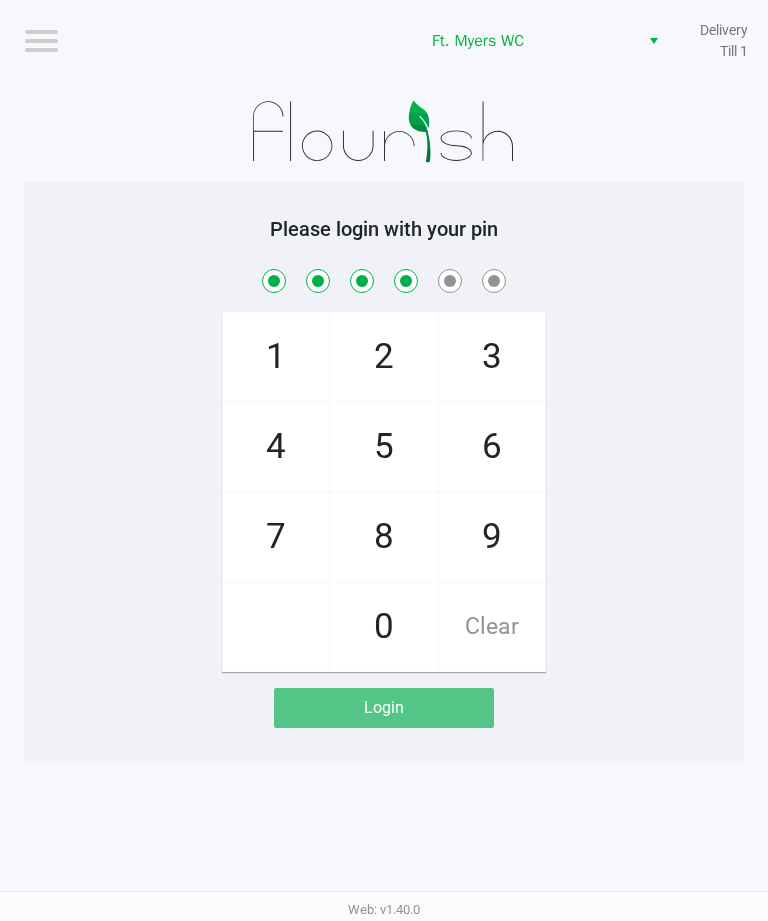 checkbox on "true" 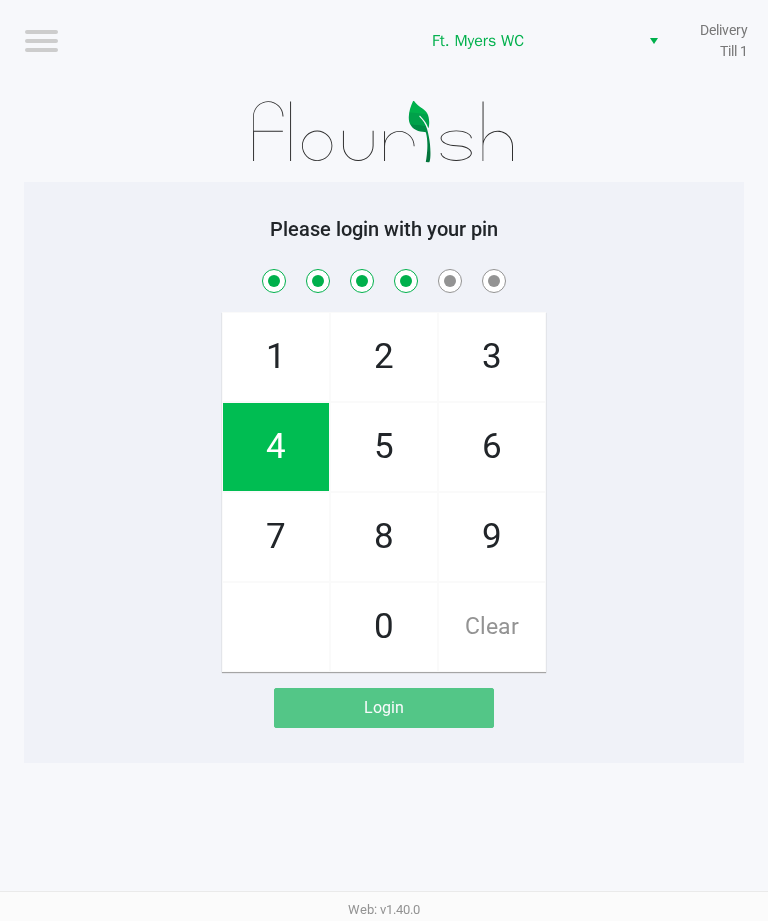 click on "2" 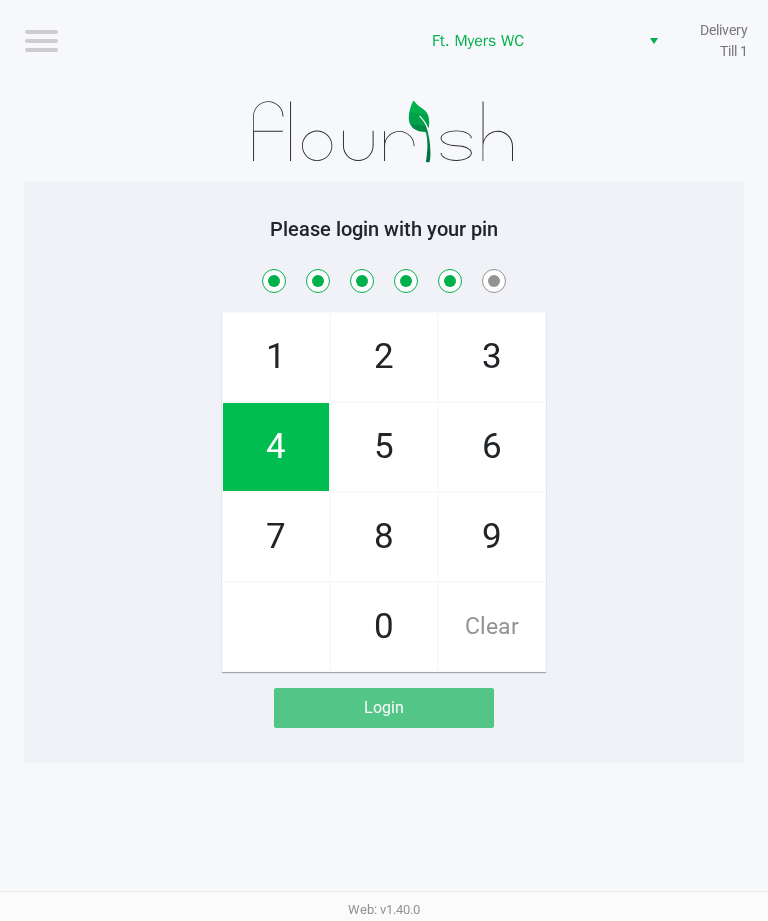 checkbox on "true" 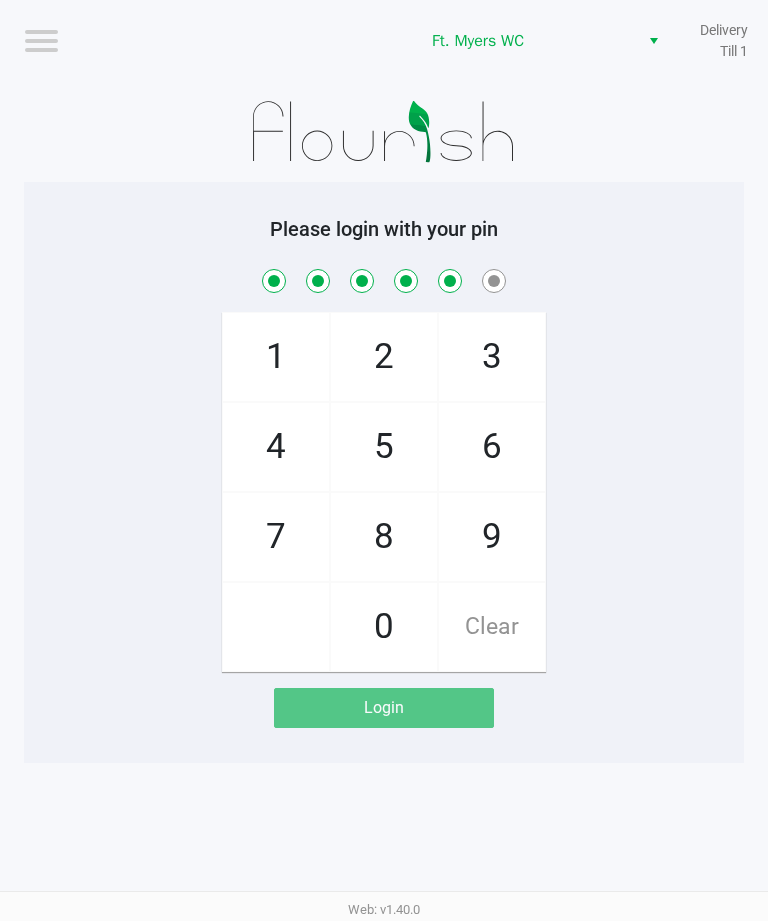 click on "0" 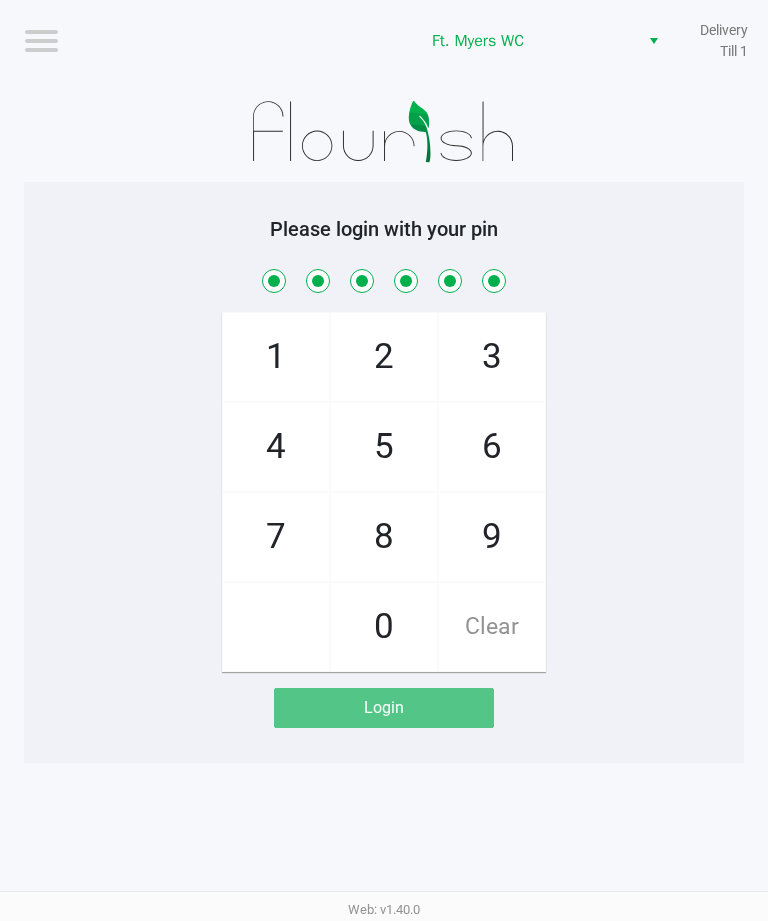 checkbox on "true" 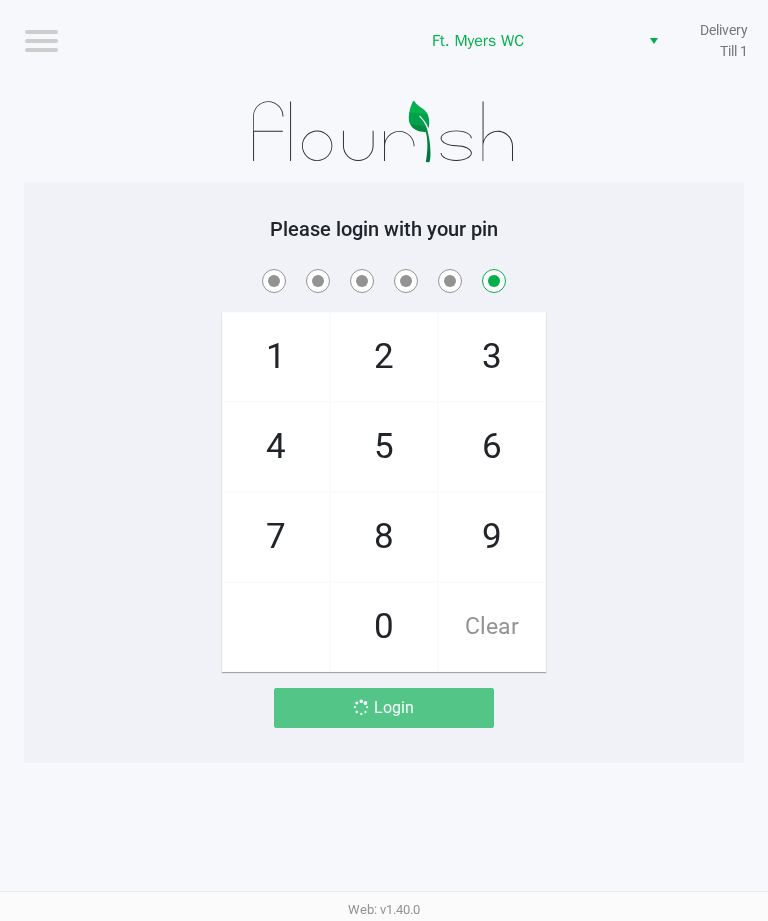 checkbox on "false" 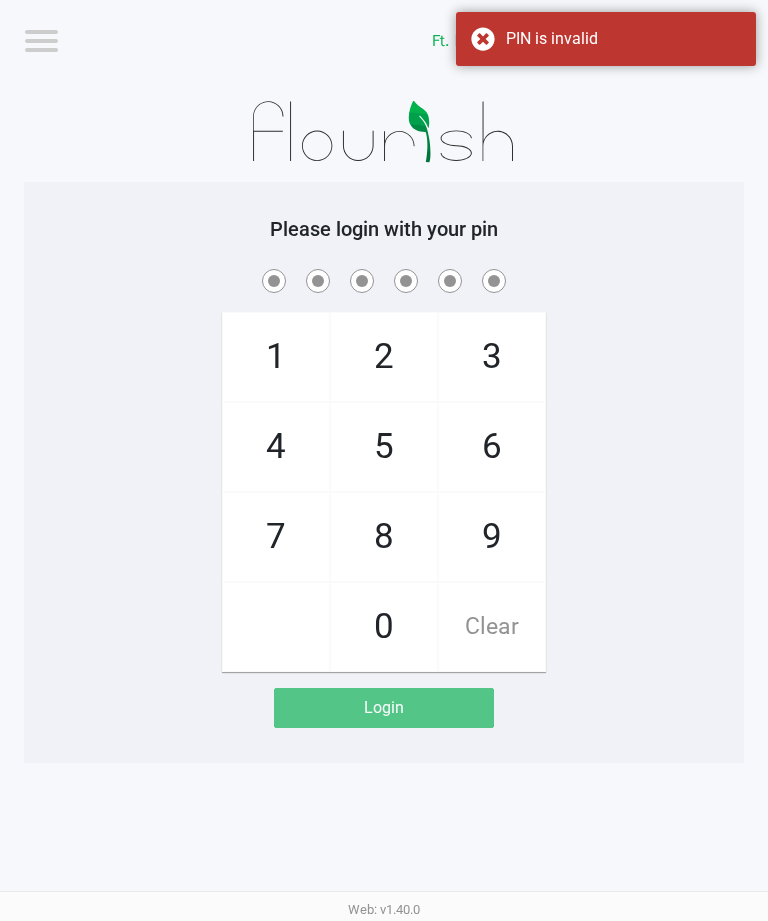 click on "2" 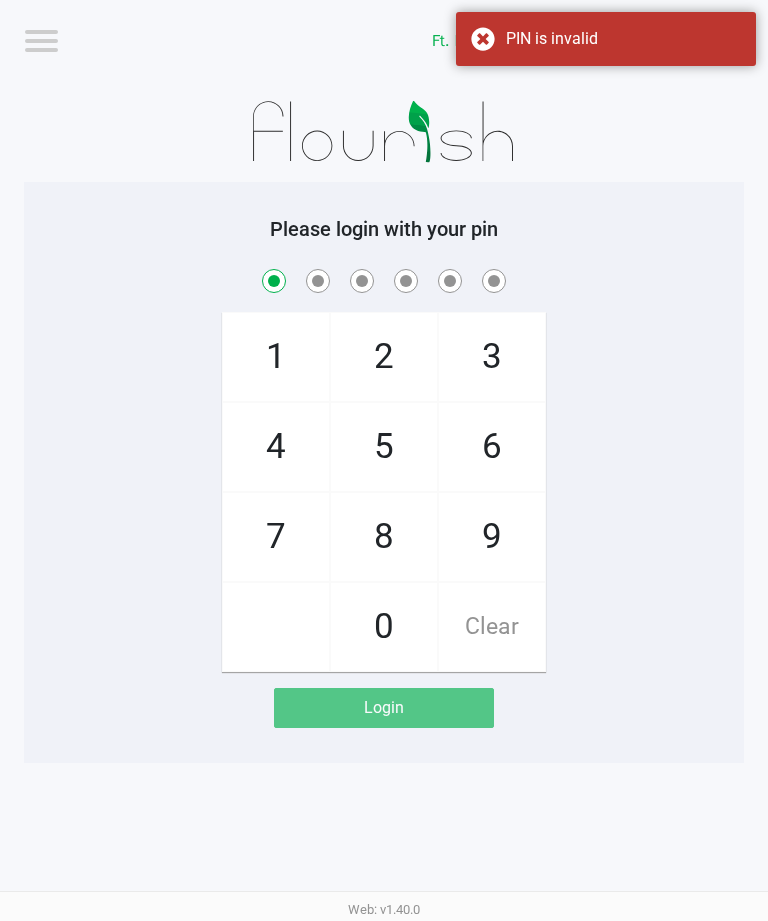checkbox on "true" 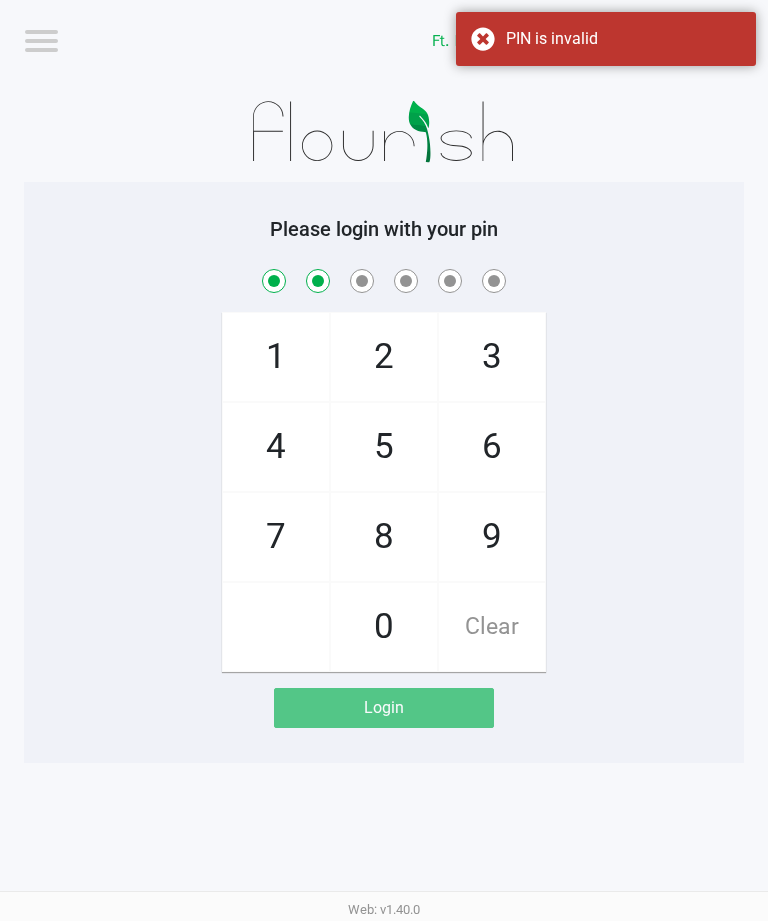 checkbox on "true" 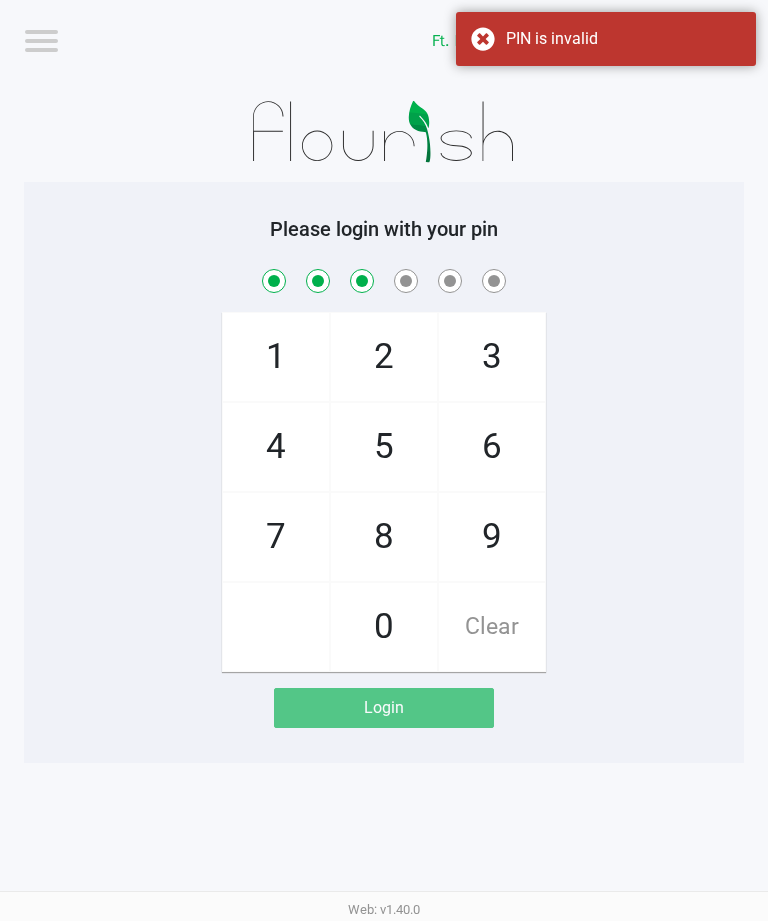 checkbox on "true" 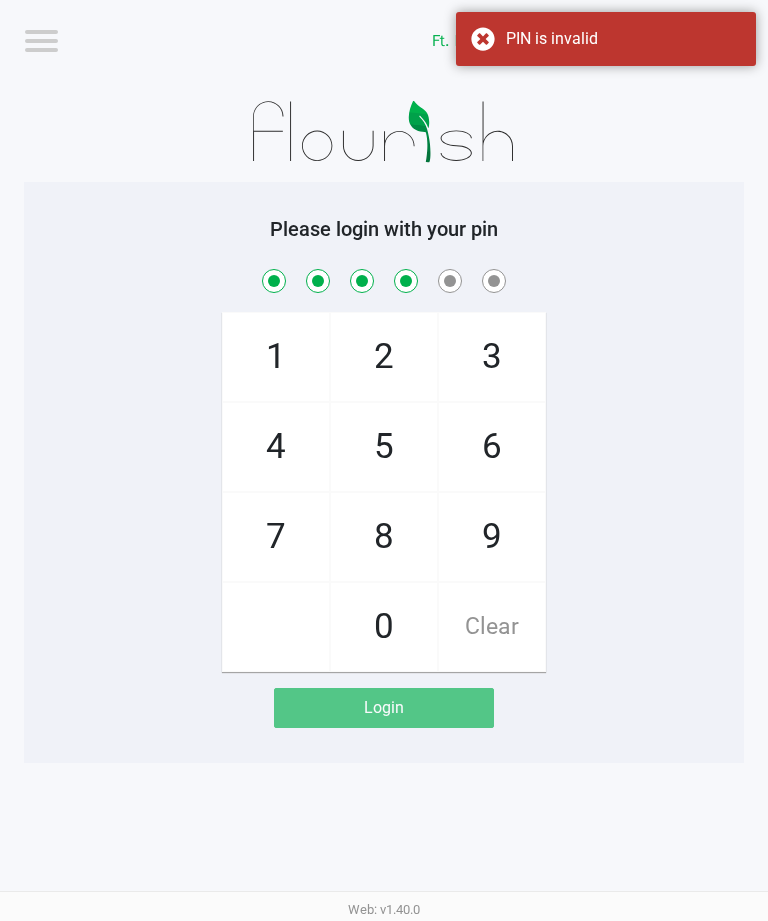 checkbox on "true" 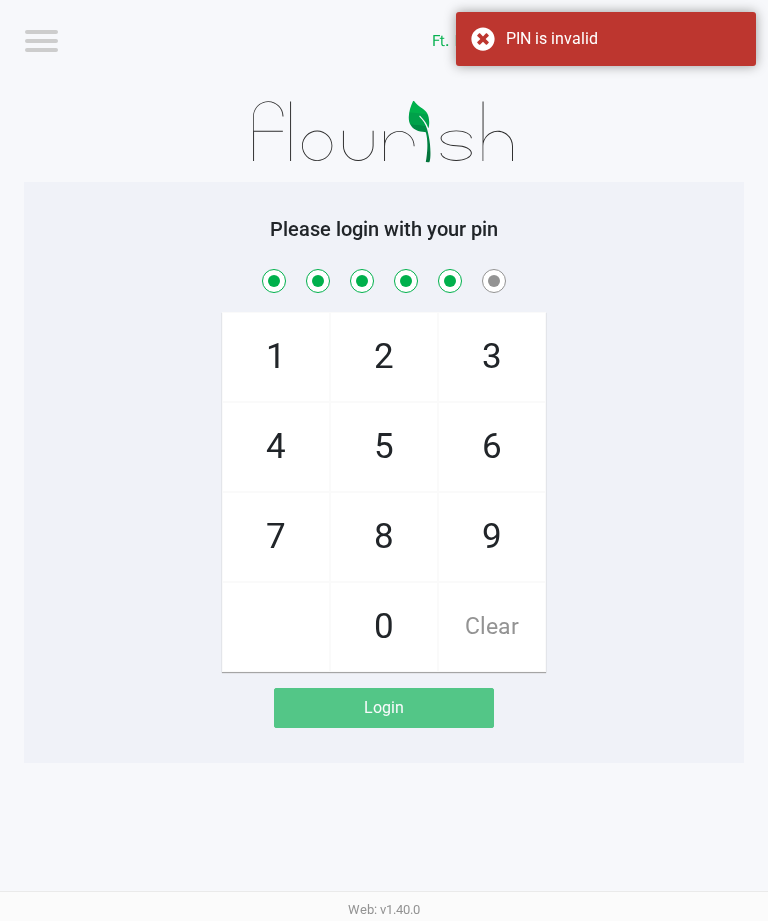 checkbox on "true" 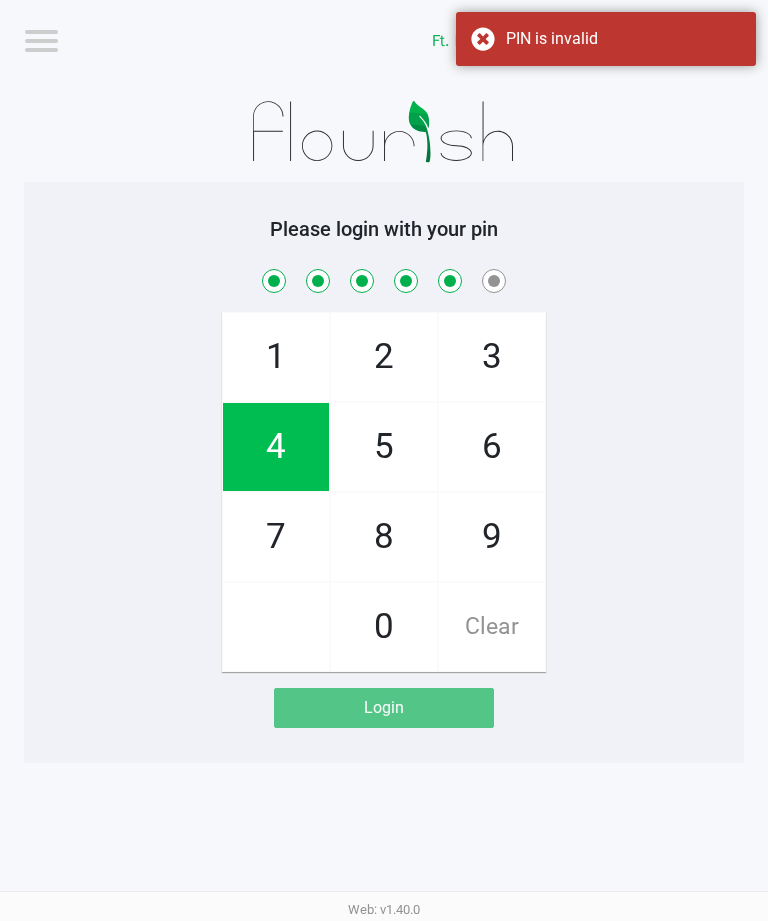 click on "2" 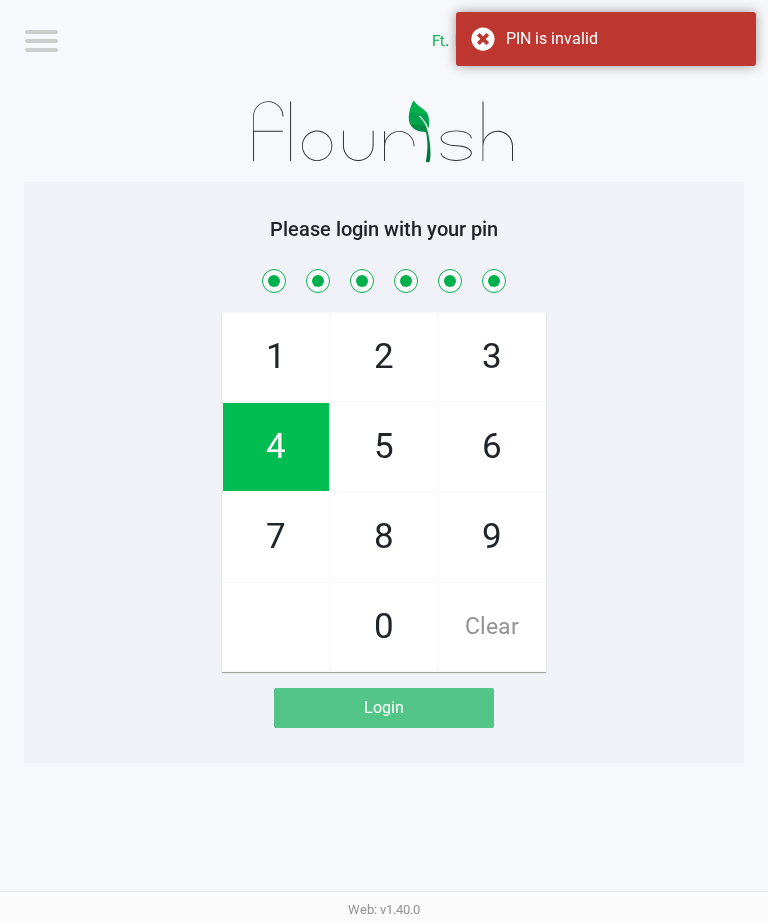 checkbox on "true" 